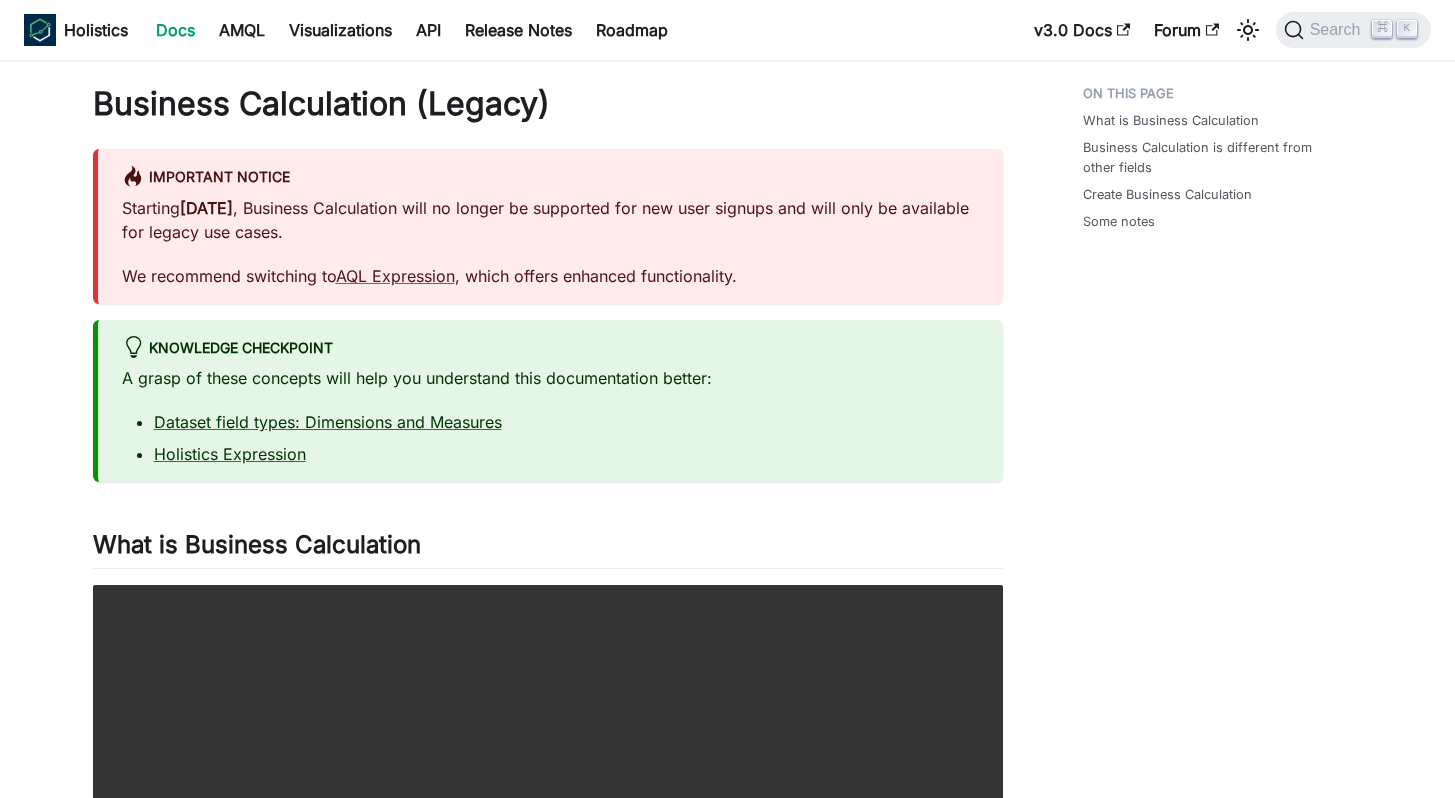 scroll, scrollTop: 0, scrollLeft: 0, axis: both 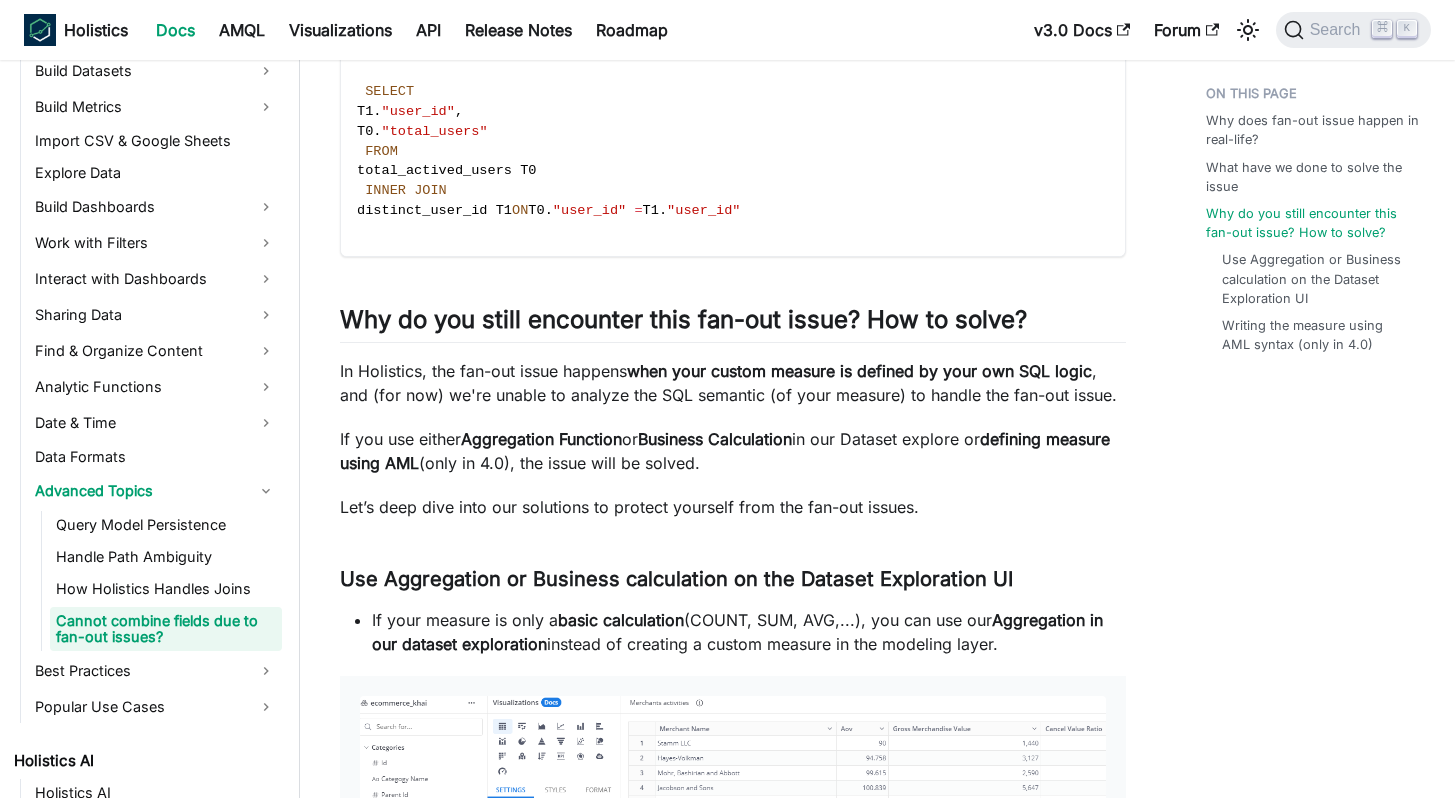 click on "defining measure using AML" at bounding box center (725, 451) 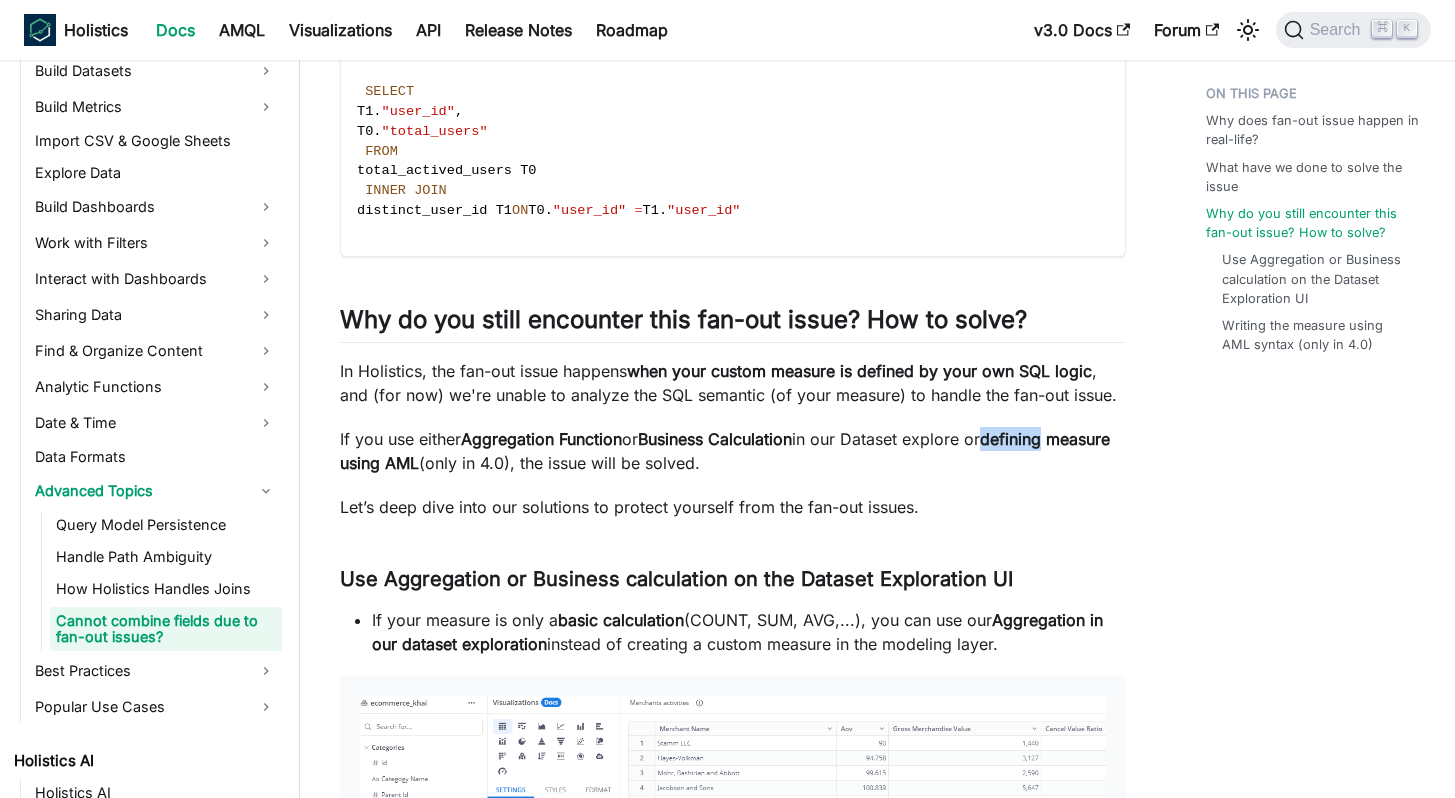 click on "defining measure using AML" at bounding box center [725, 451] 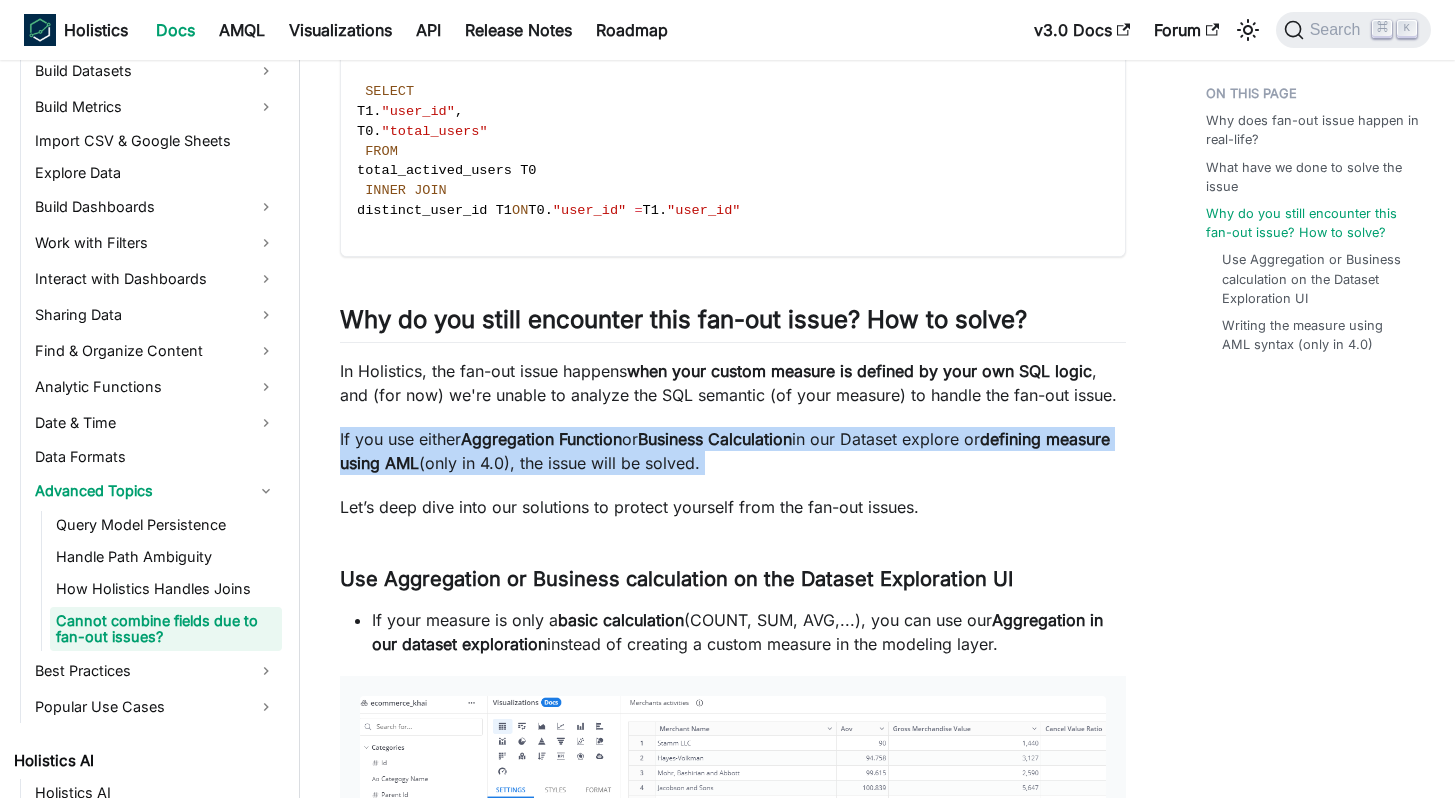 click on "defining measure using AML" at bounding box center (725, 451) 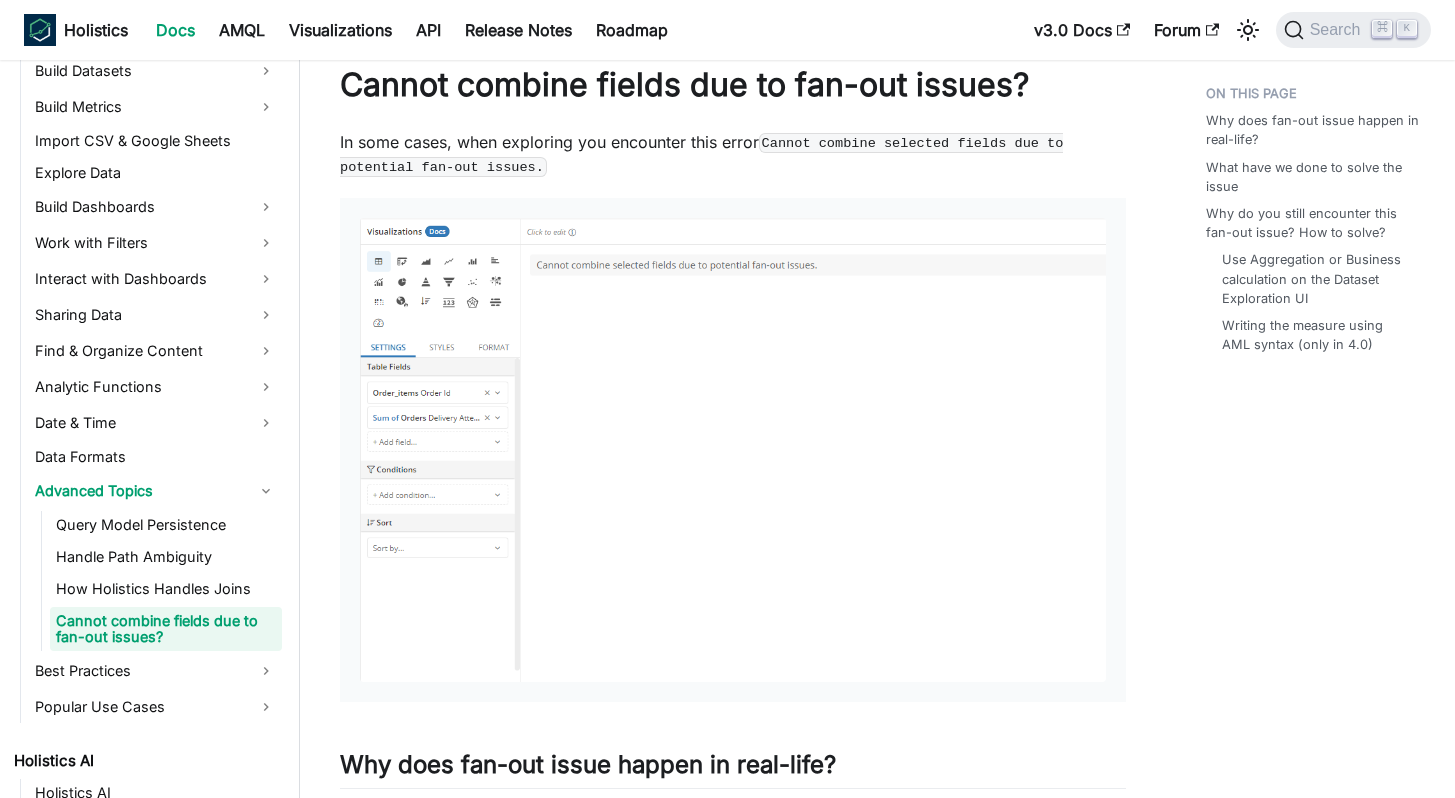 scroll, scrollTop: 103, scrollLeft: 0, axis: vertical 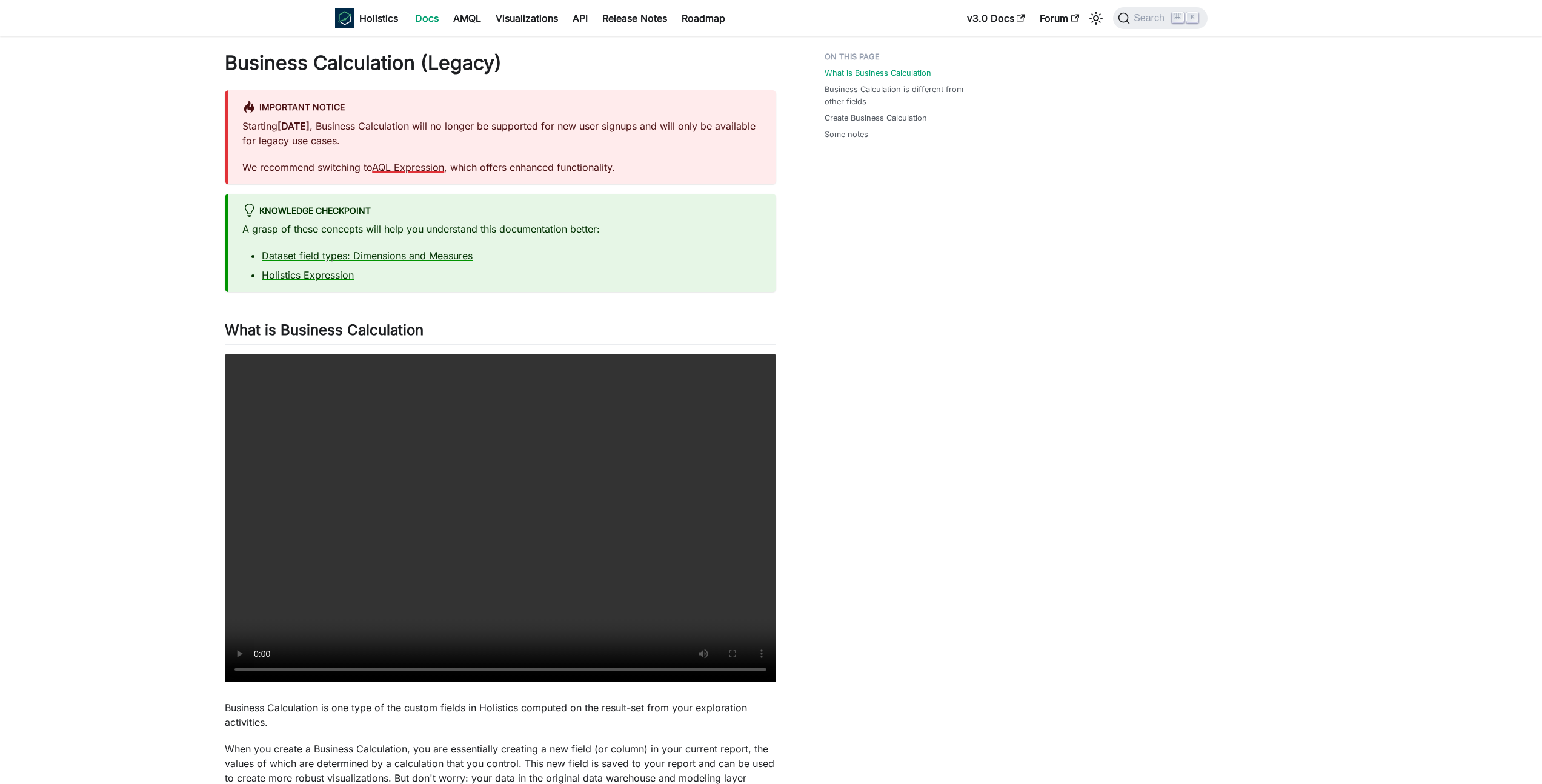 click on "AQL Expression" at bounding box center [408, 167] 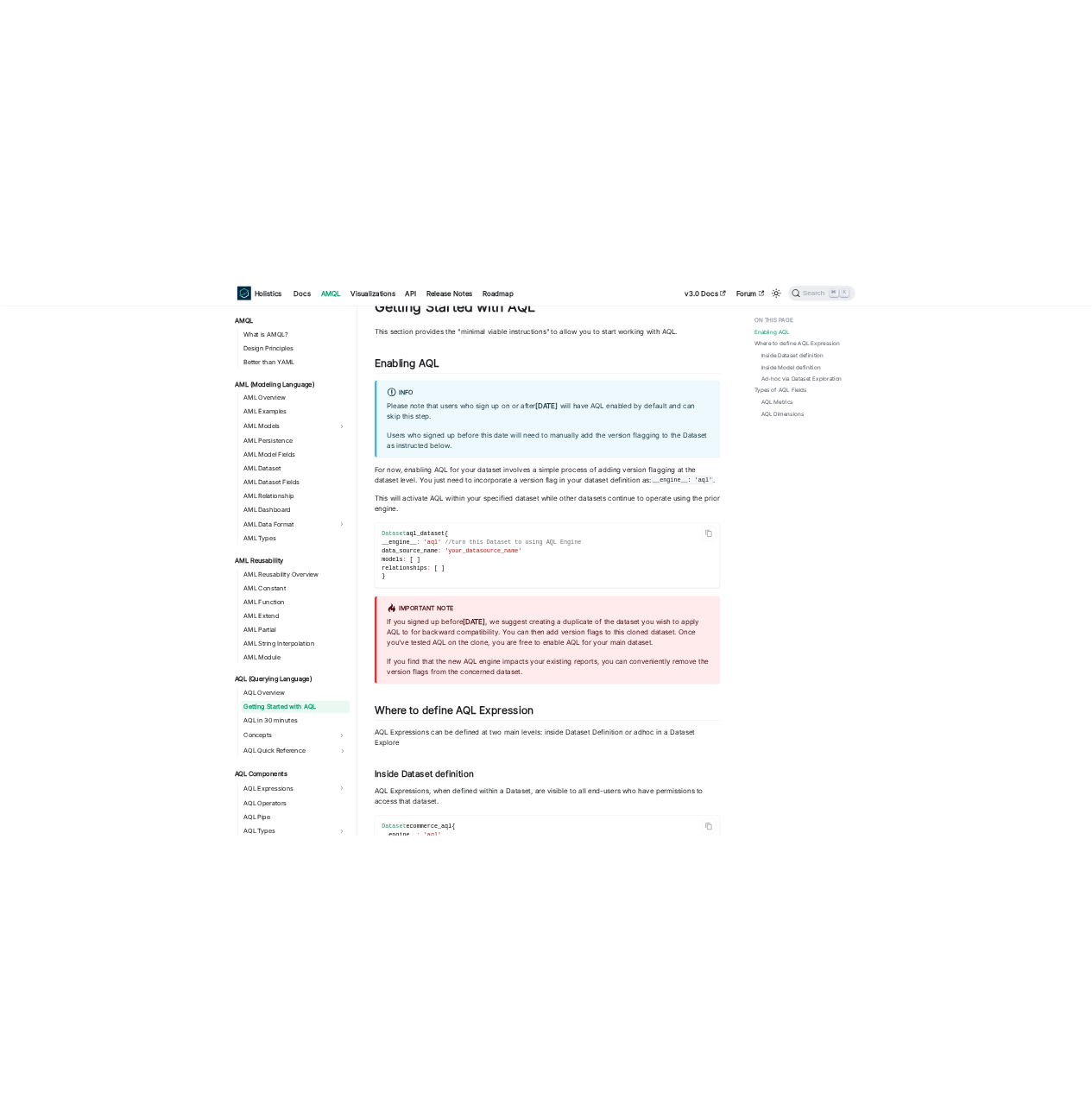 scroll, scrollTop: 150, scrollLeft: 0, axis: vertical 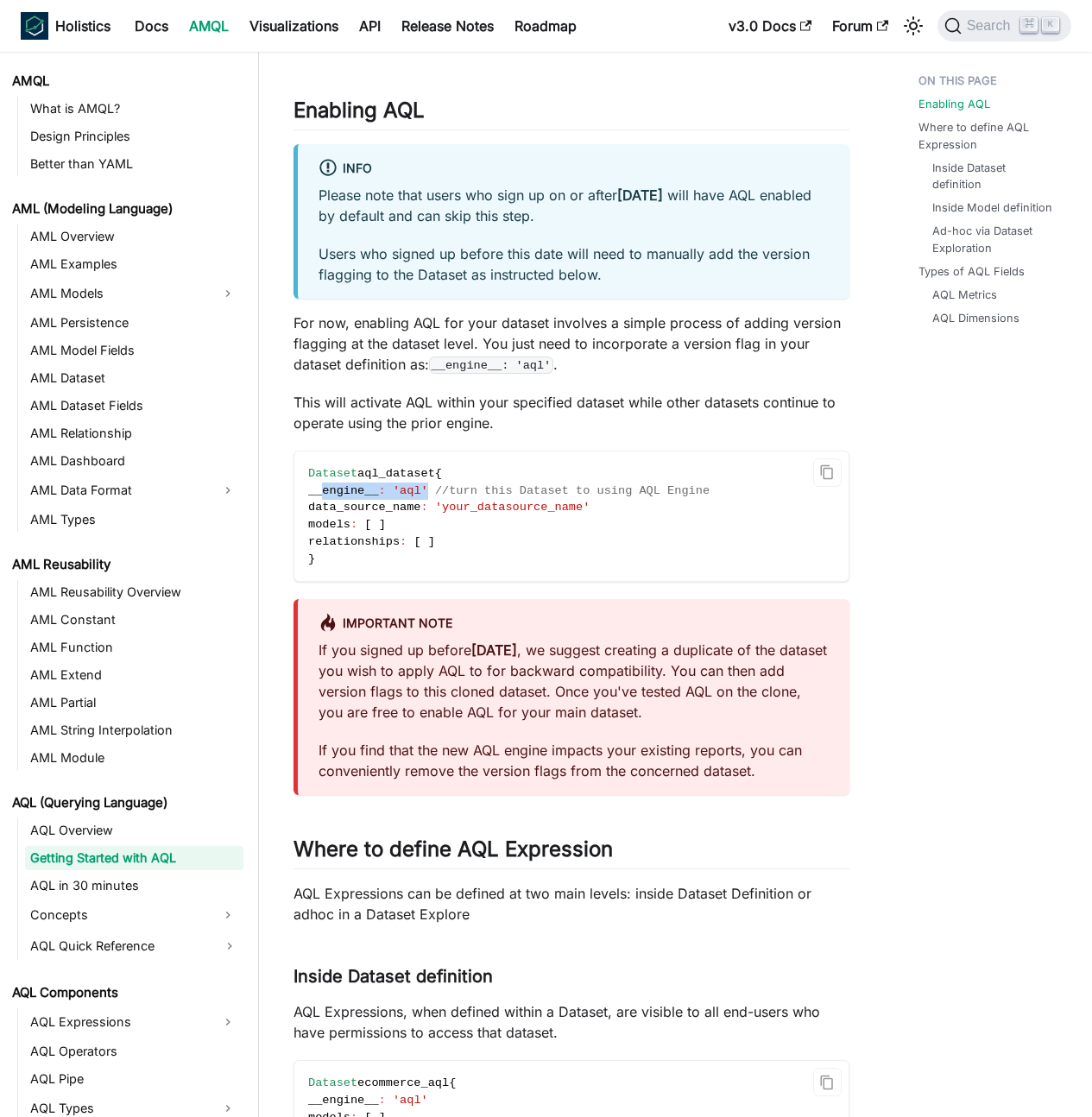 drag, startPoint x: 445, startPoint y: 490, endPoint x: 323, endPoint y: 495, distance: 122.10242 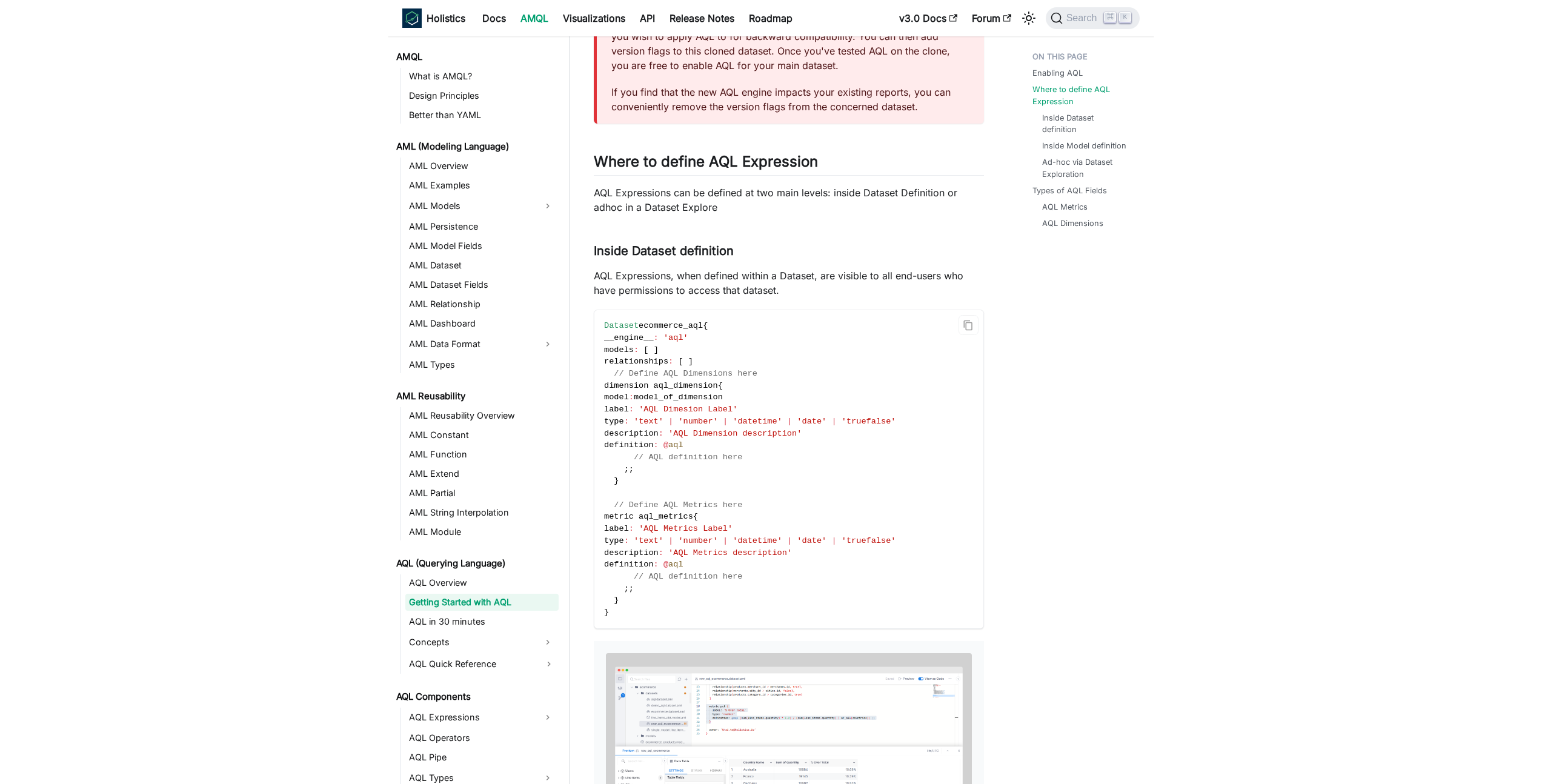 scroll, scrollTop: 595, scrollLeft: 0, axis: vertical 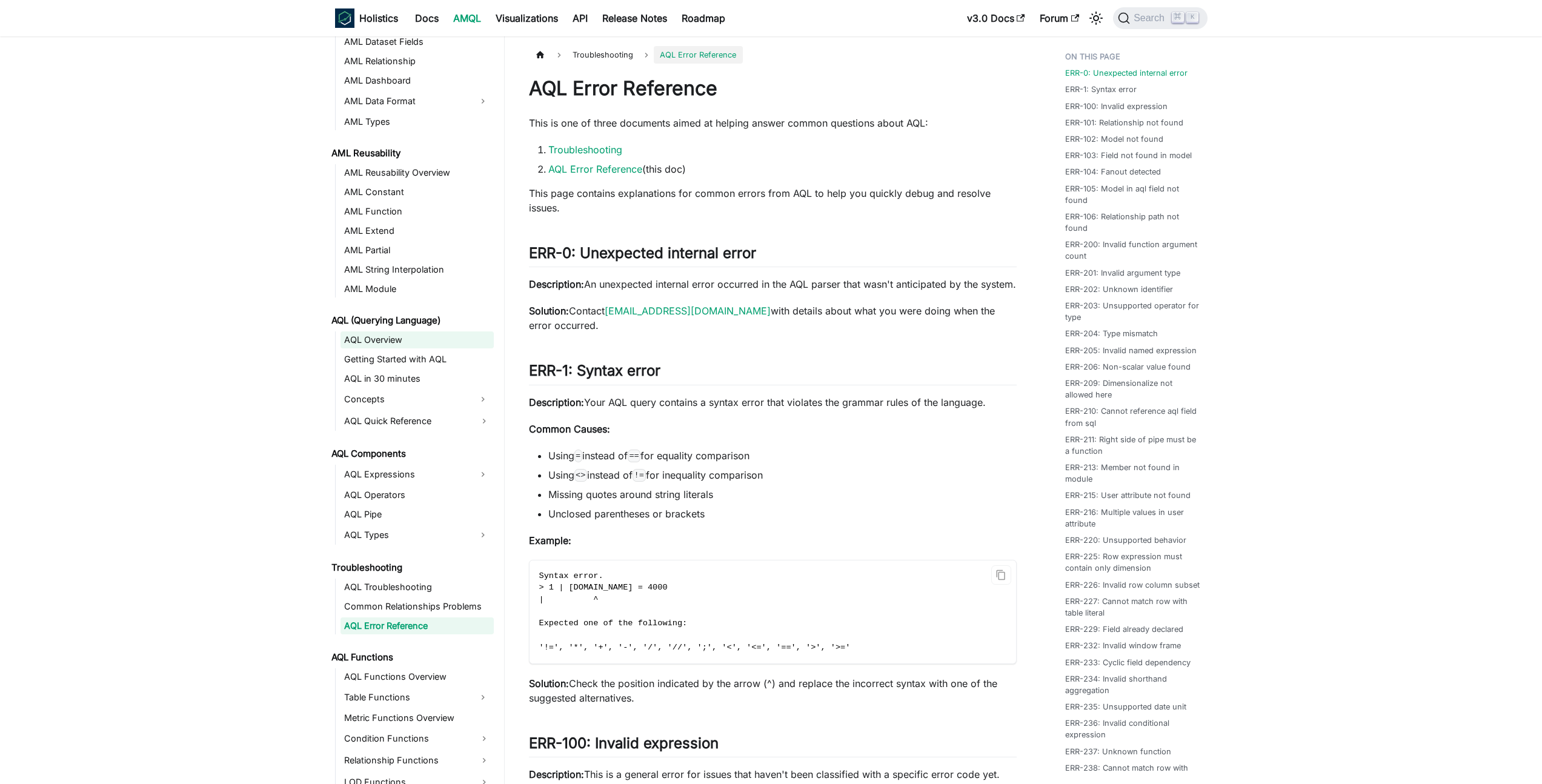 click on "AQL Overview" at bounding box center [417, 340] 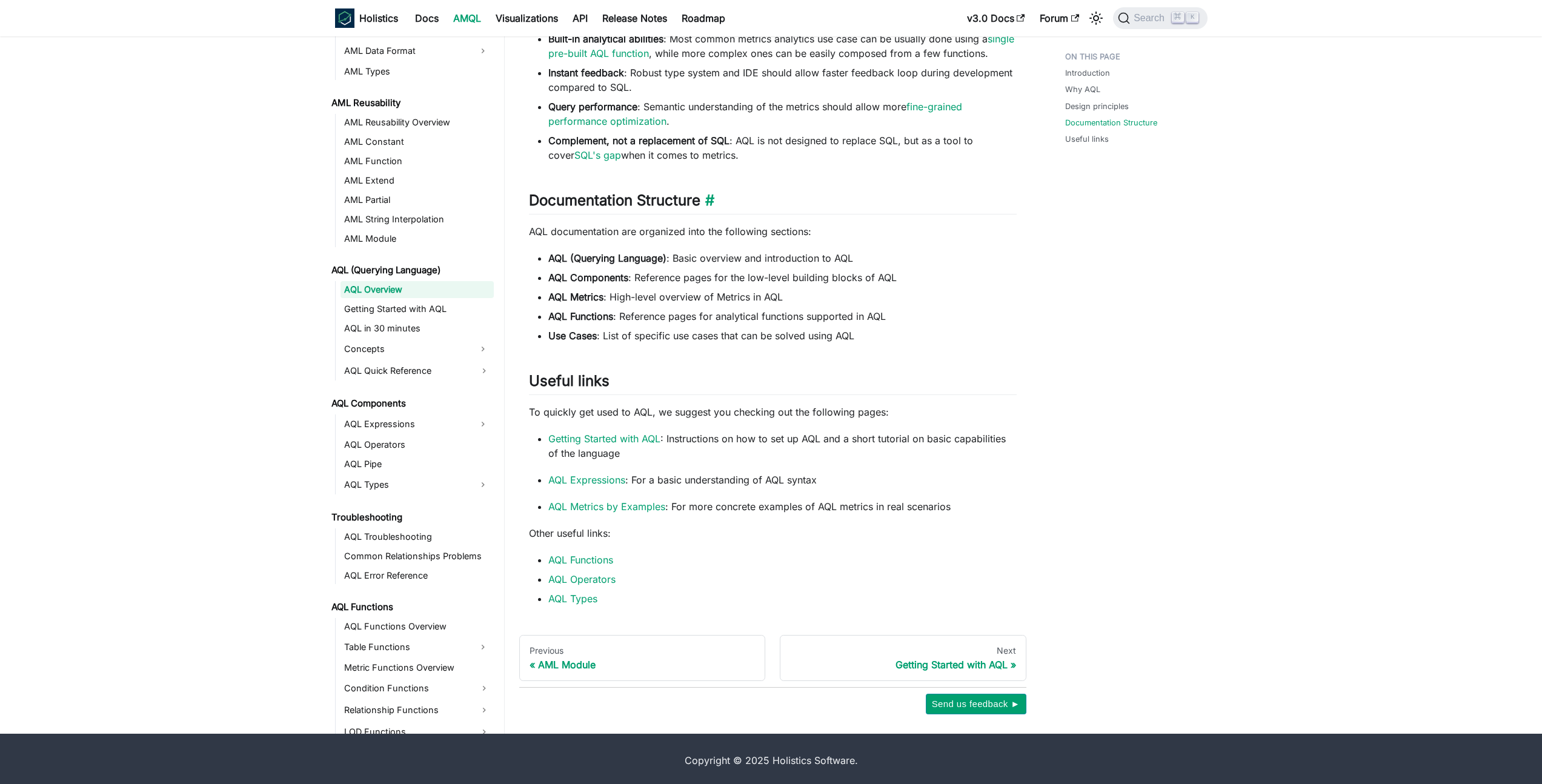 scroll, scrollTop: 736, scrollLeft: 0, axis: vertical 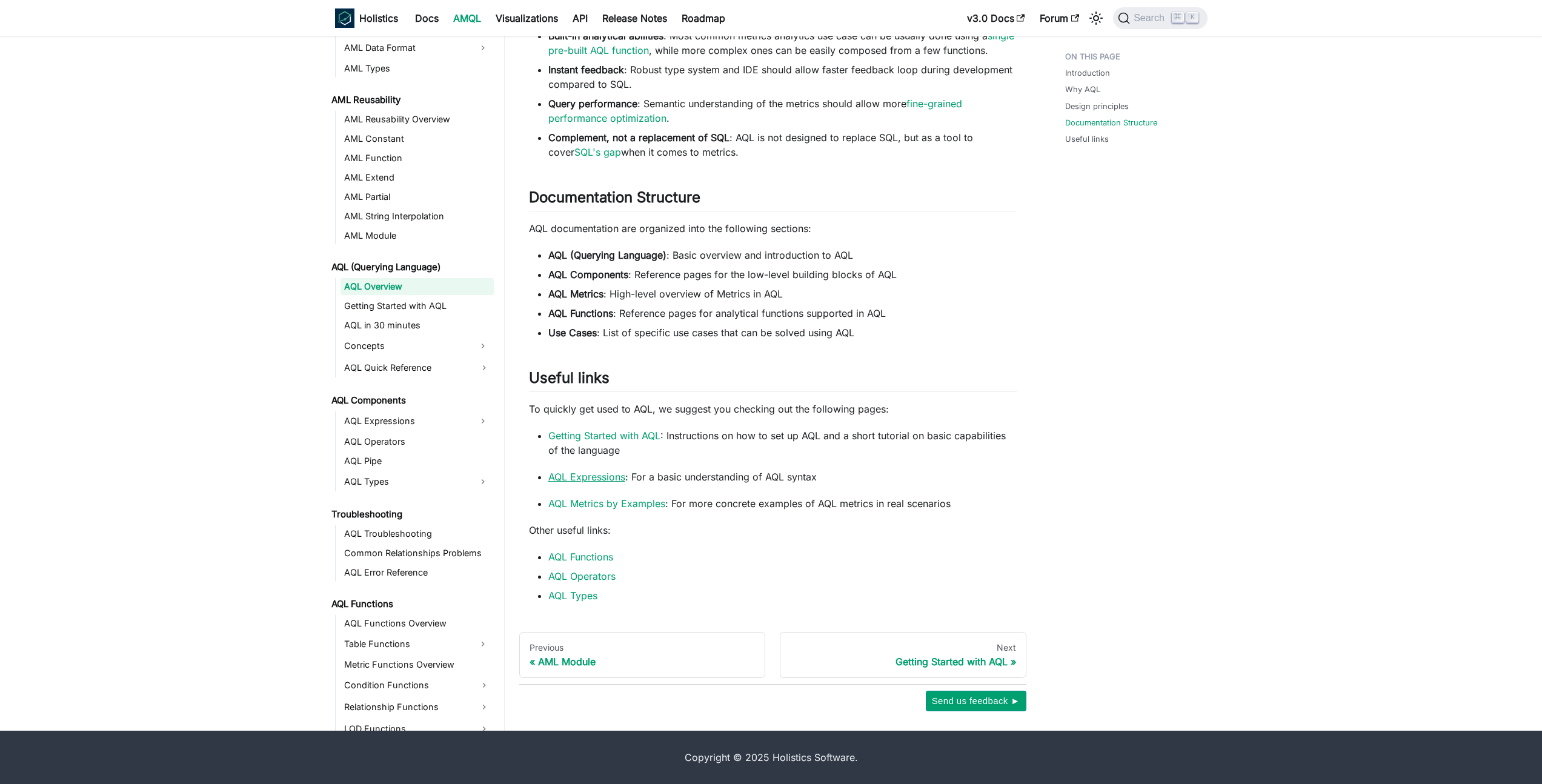 click on "AQL Expressions" at bounding box center [587, 477] 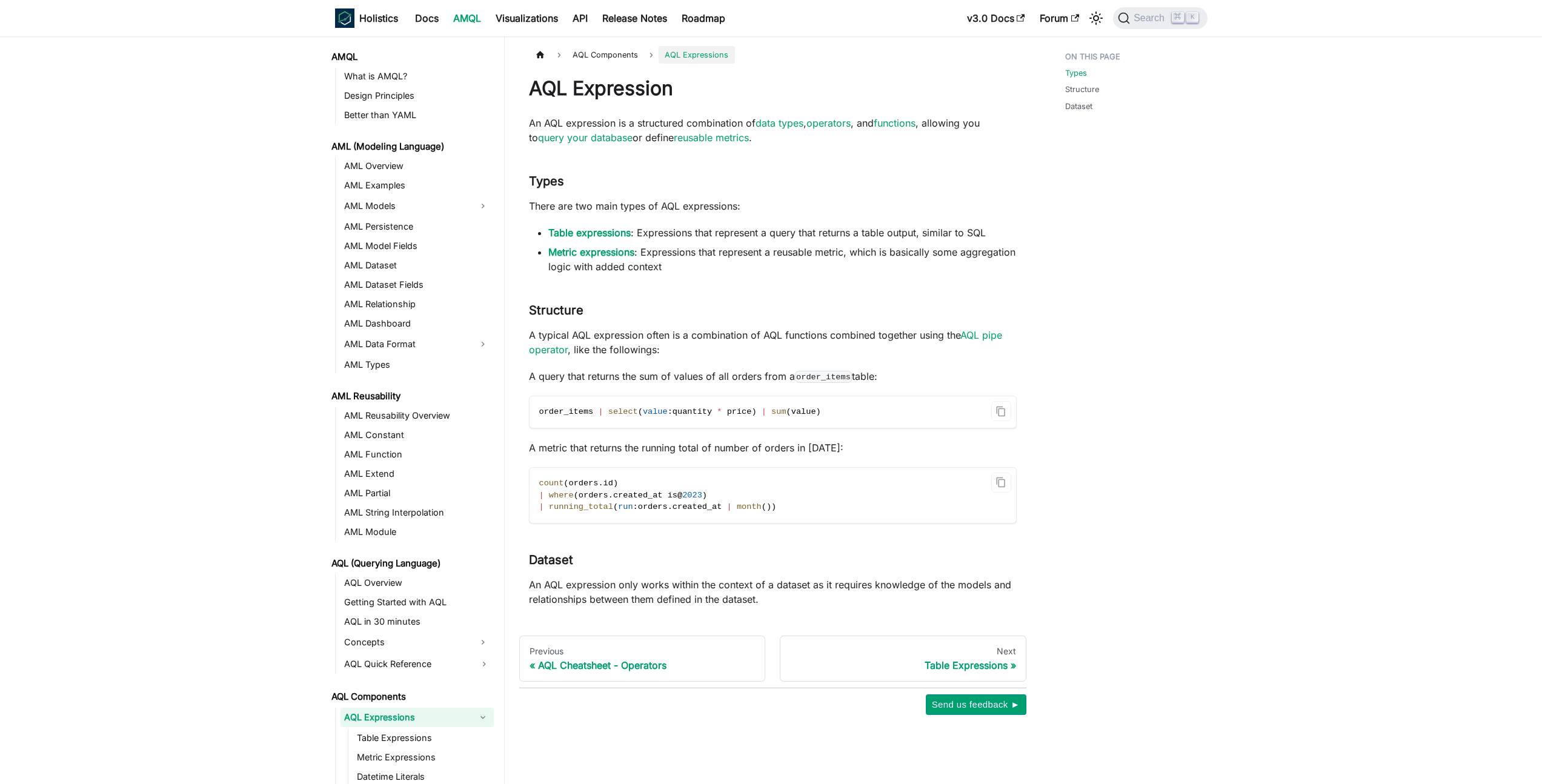 scroll, scrollTop: 0, scrollLeft: 0, axis: both 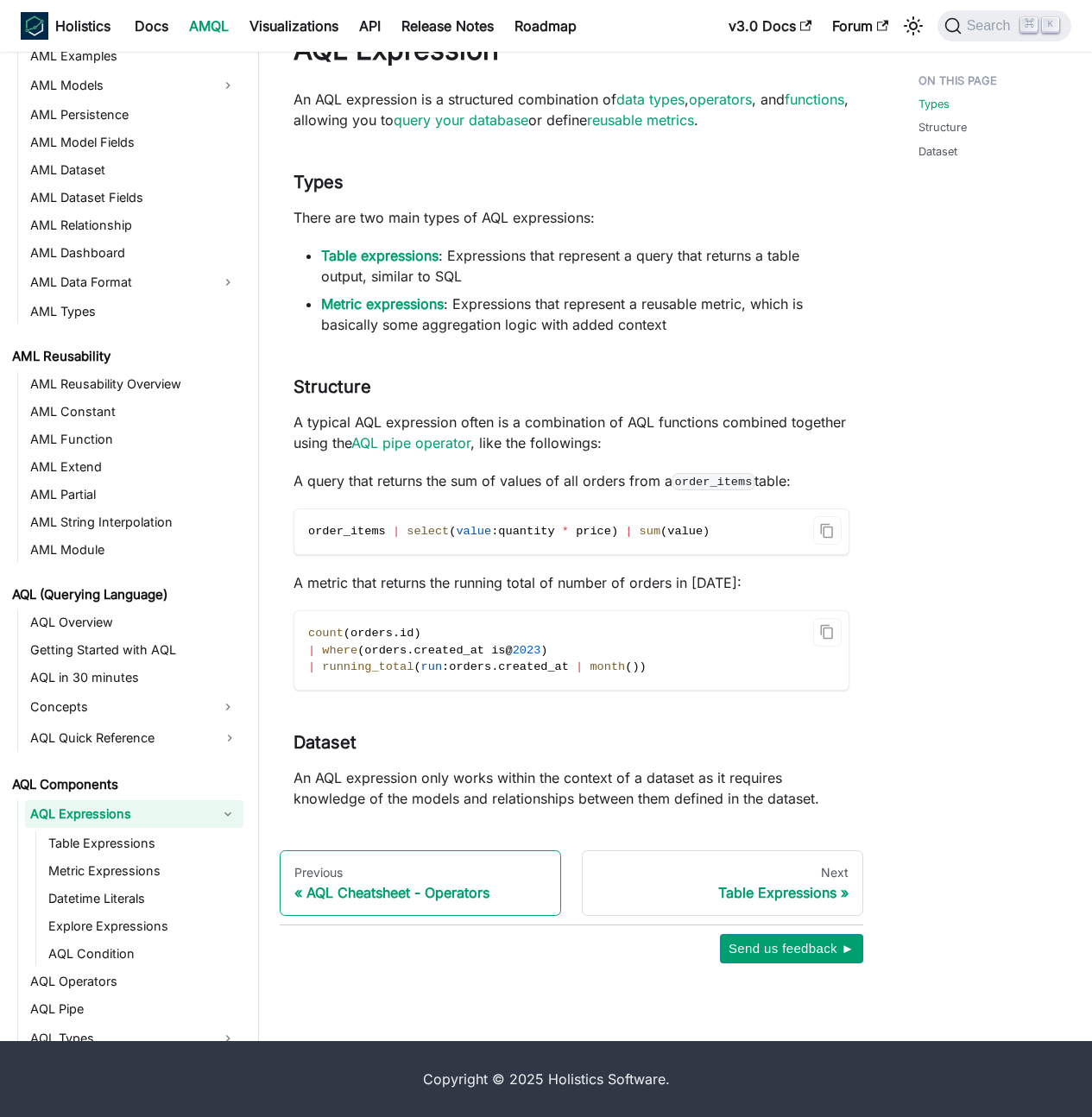click on "AQL Cheatsheet - Operators" at bounding box center (420, 893) 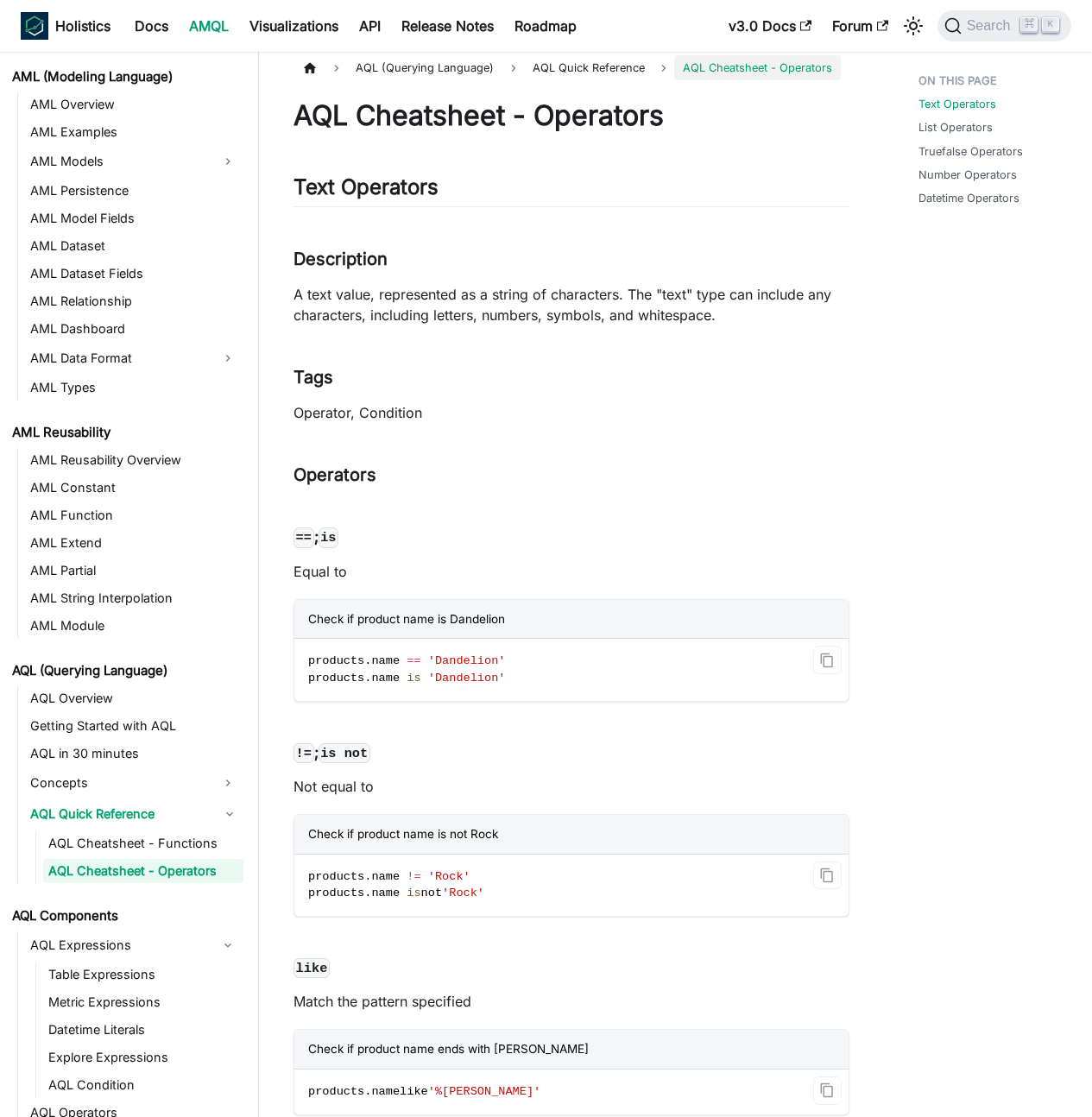 scroll, scrollTop: 0, scrollLeft: 0, axis: both 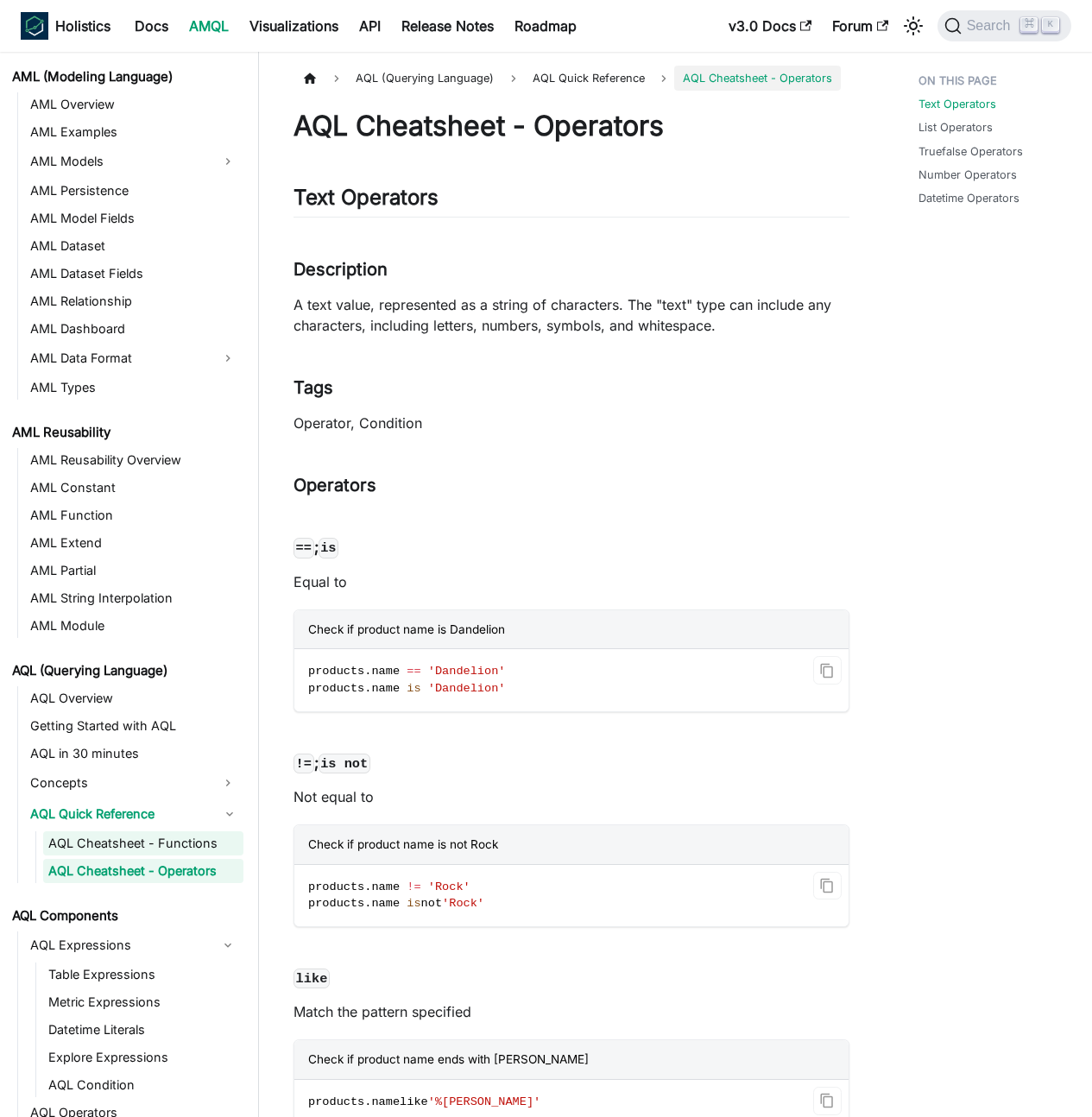 click on "AQL Cheatsheet - Functions" at bounding box center [143, 843] 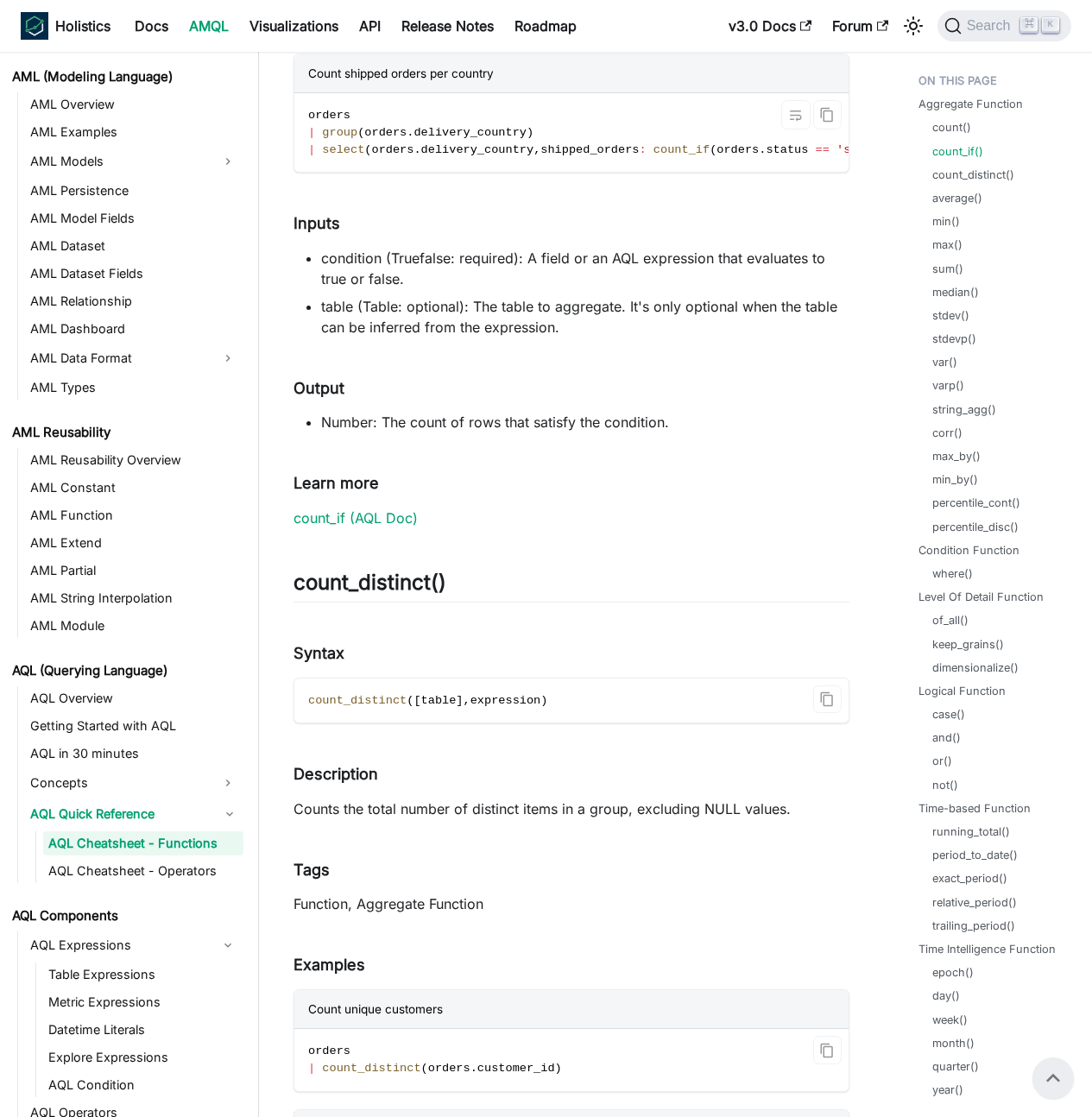 scroll, scrollTop: 1234, scrollLeft: 0, axis: vertical 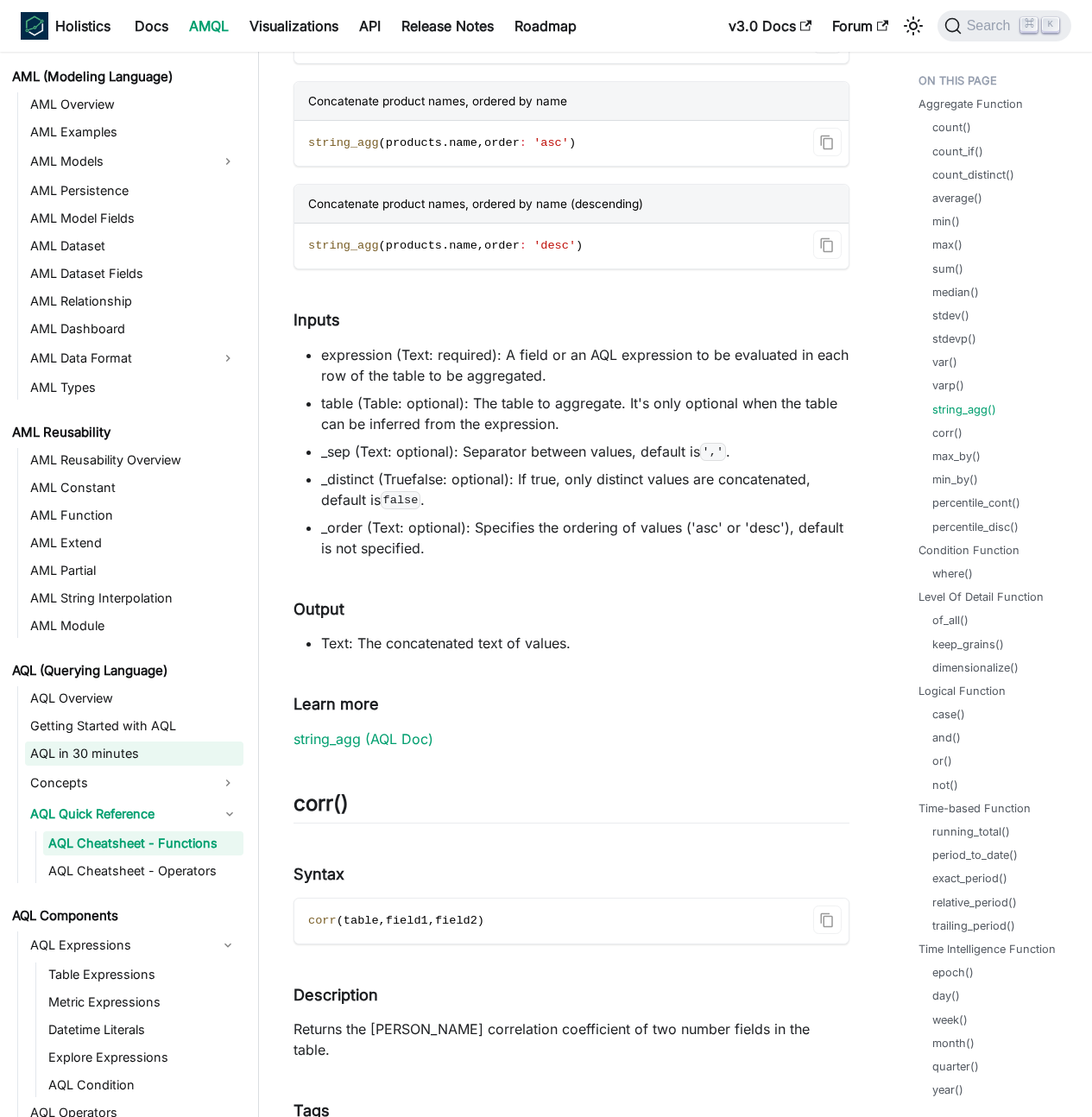 click on "AQL in 30 minutes" at bounding box center [134, 754] 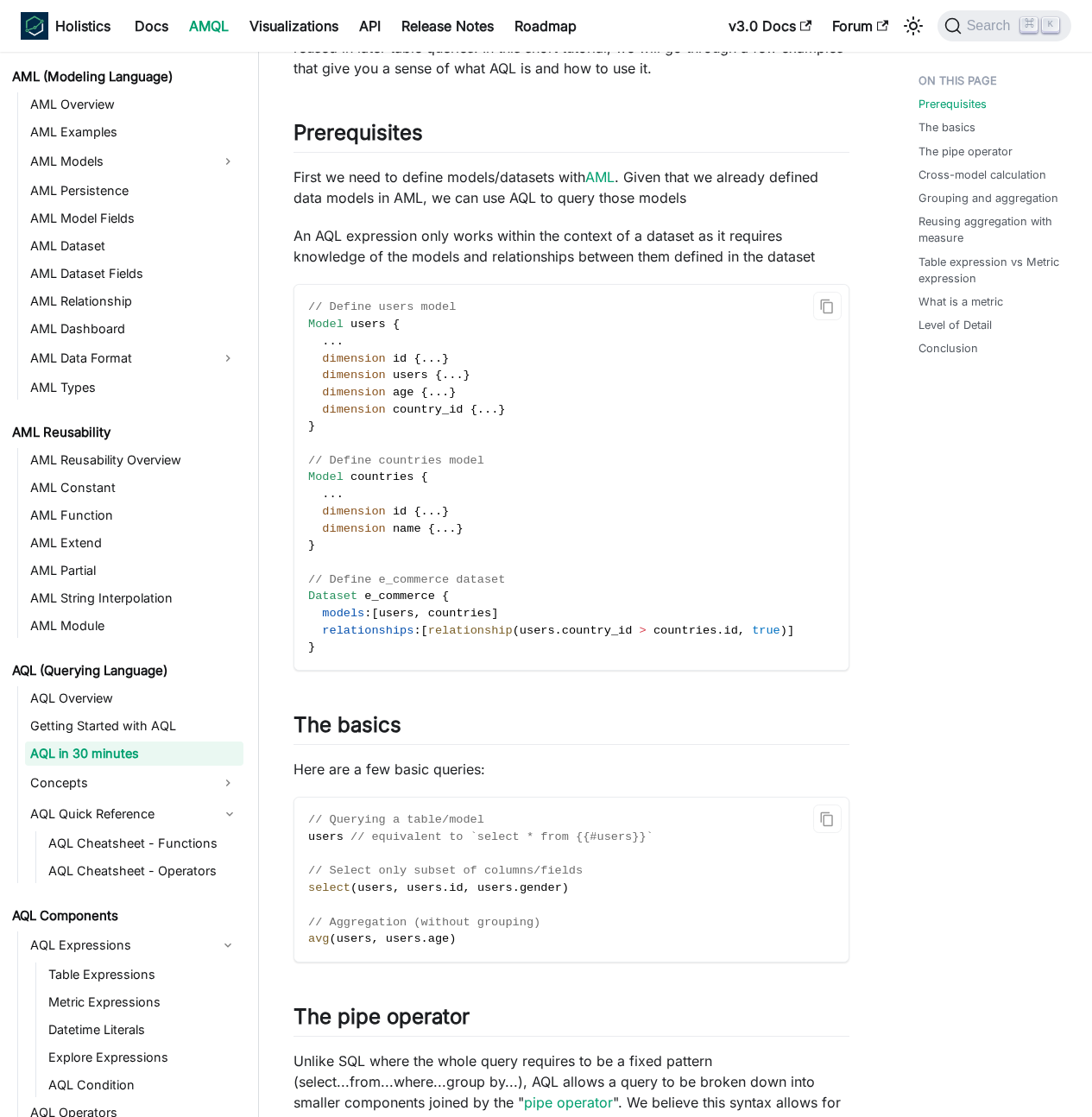 scroll, scrollTop: 0, scrollLeft: 0, axis: both 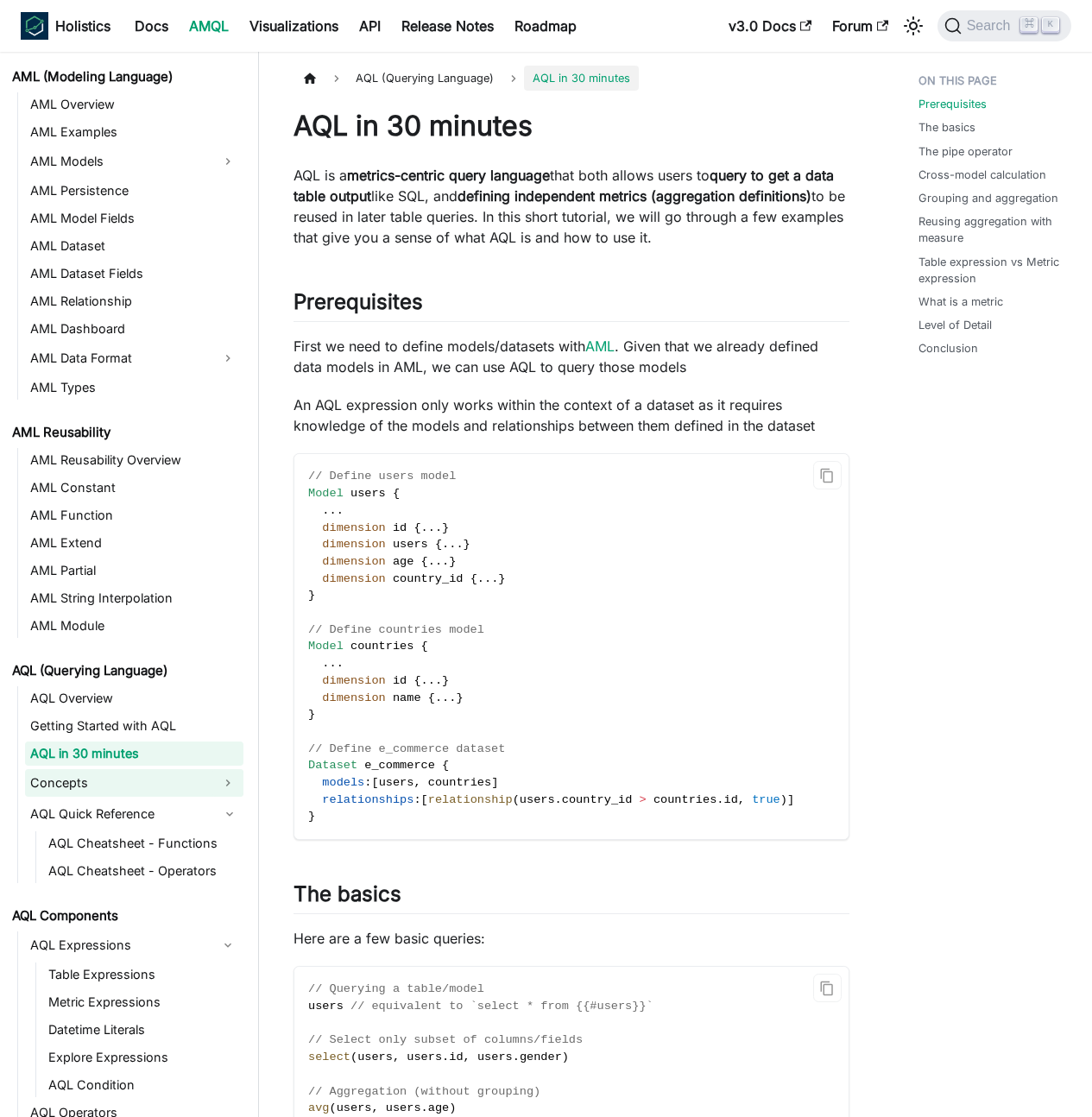 click at bounding box center [228, 783] 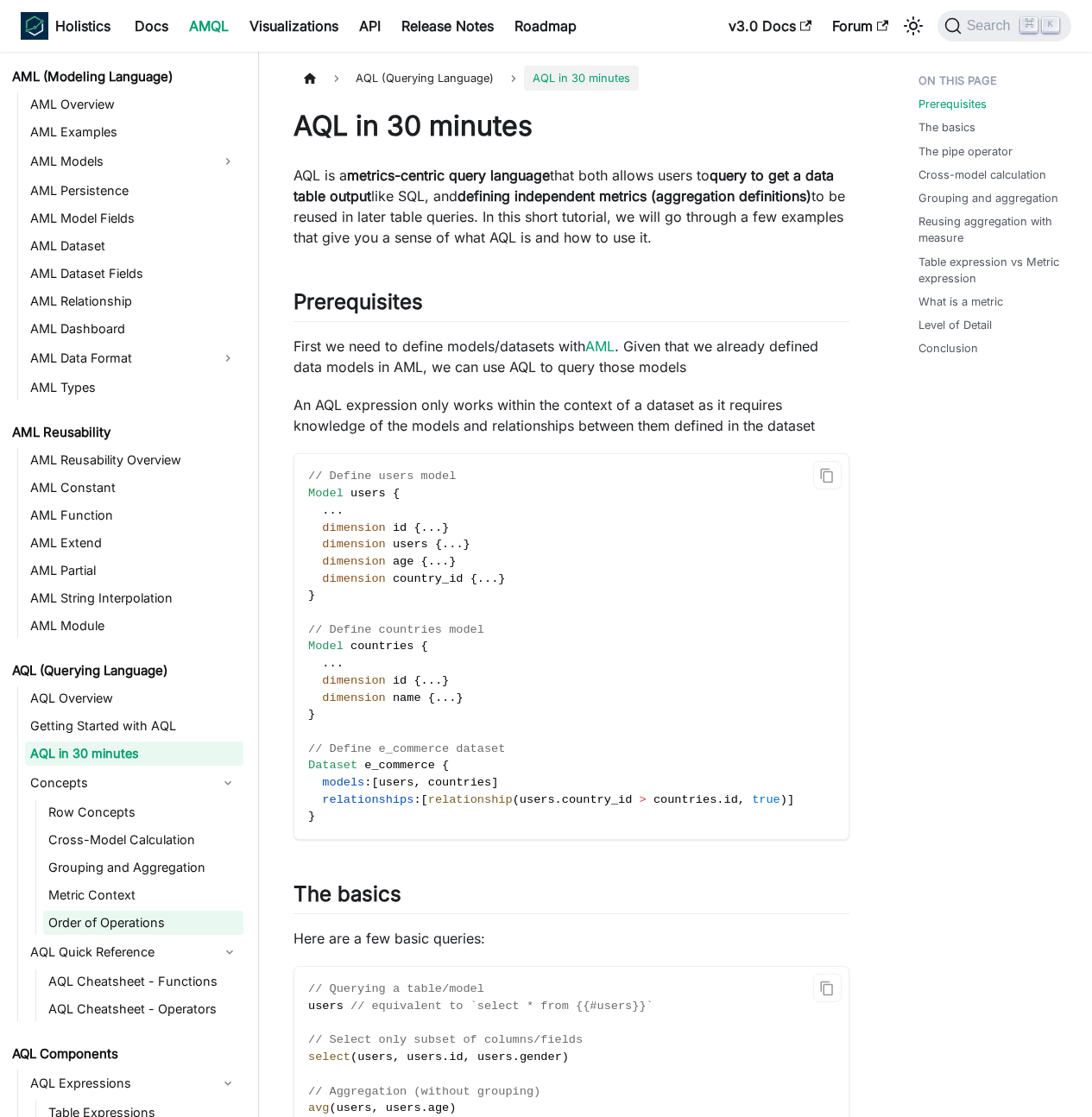 click on "Order of Operations" at bounding box center (143, 923) 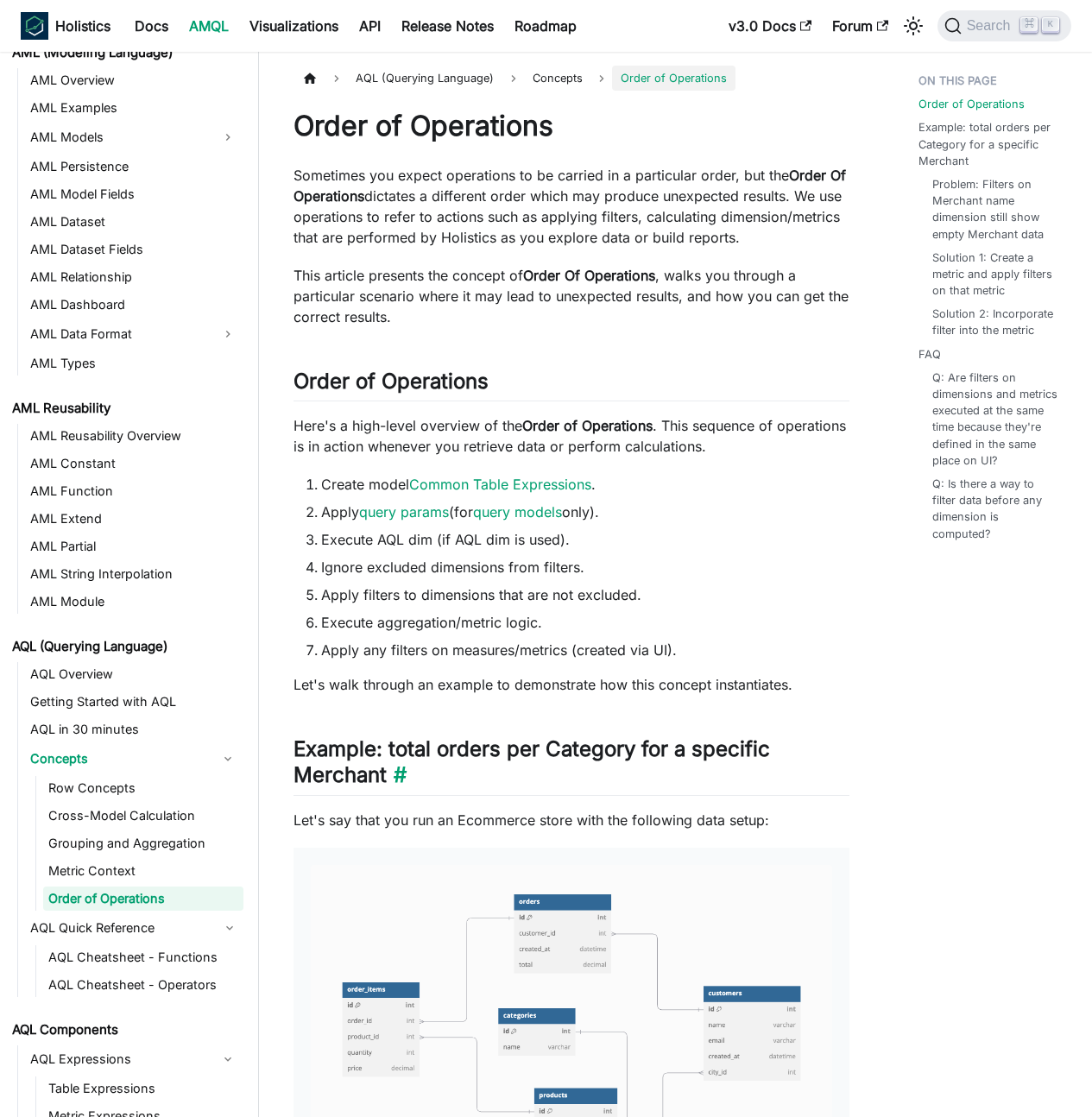 scroll, scrollTop: 163, scrollLeft: 0, axis: vertical 